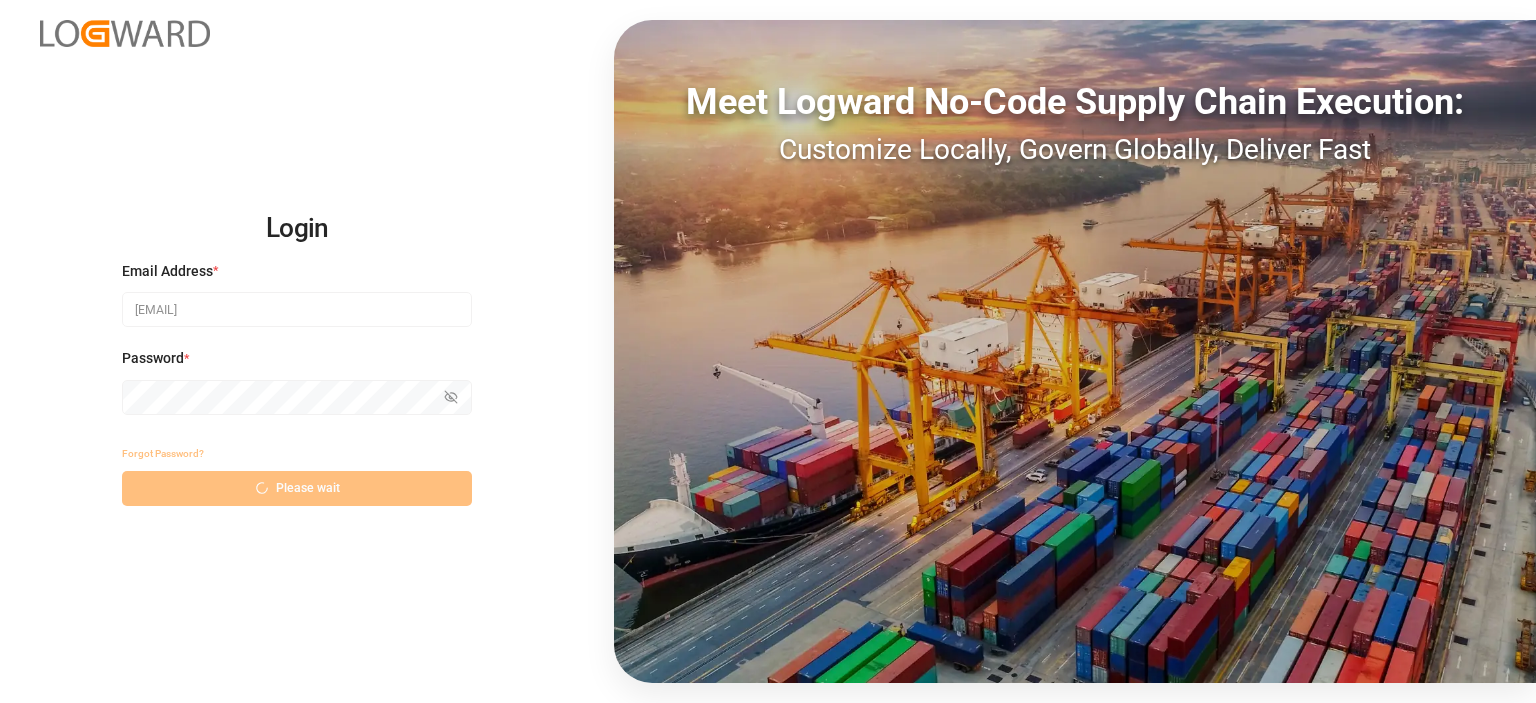 scroll, scrollTop: 0, scrollLeft: 0, axis: both 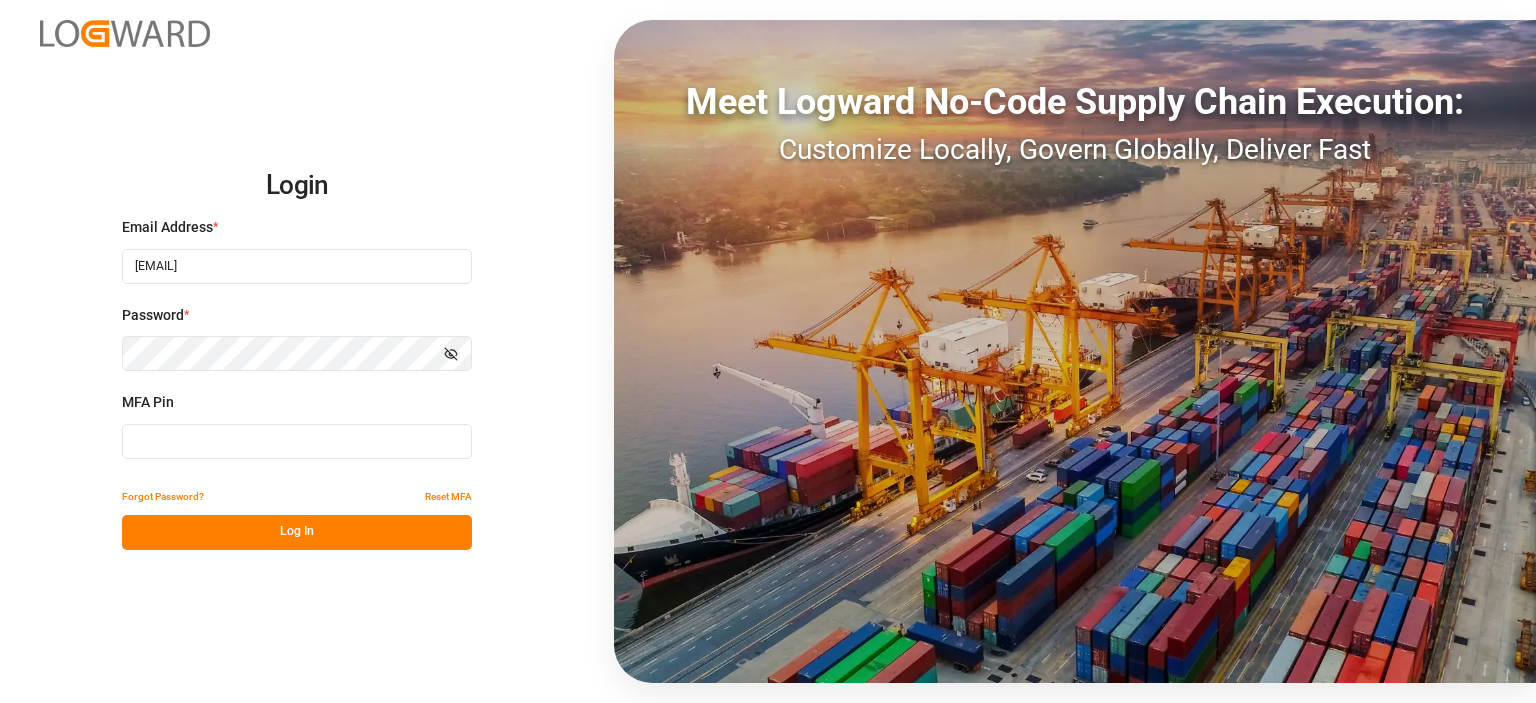 click at bounding box center [297, 441] 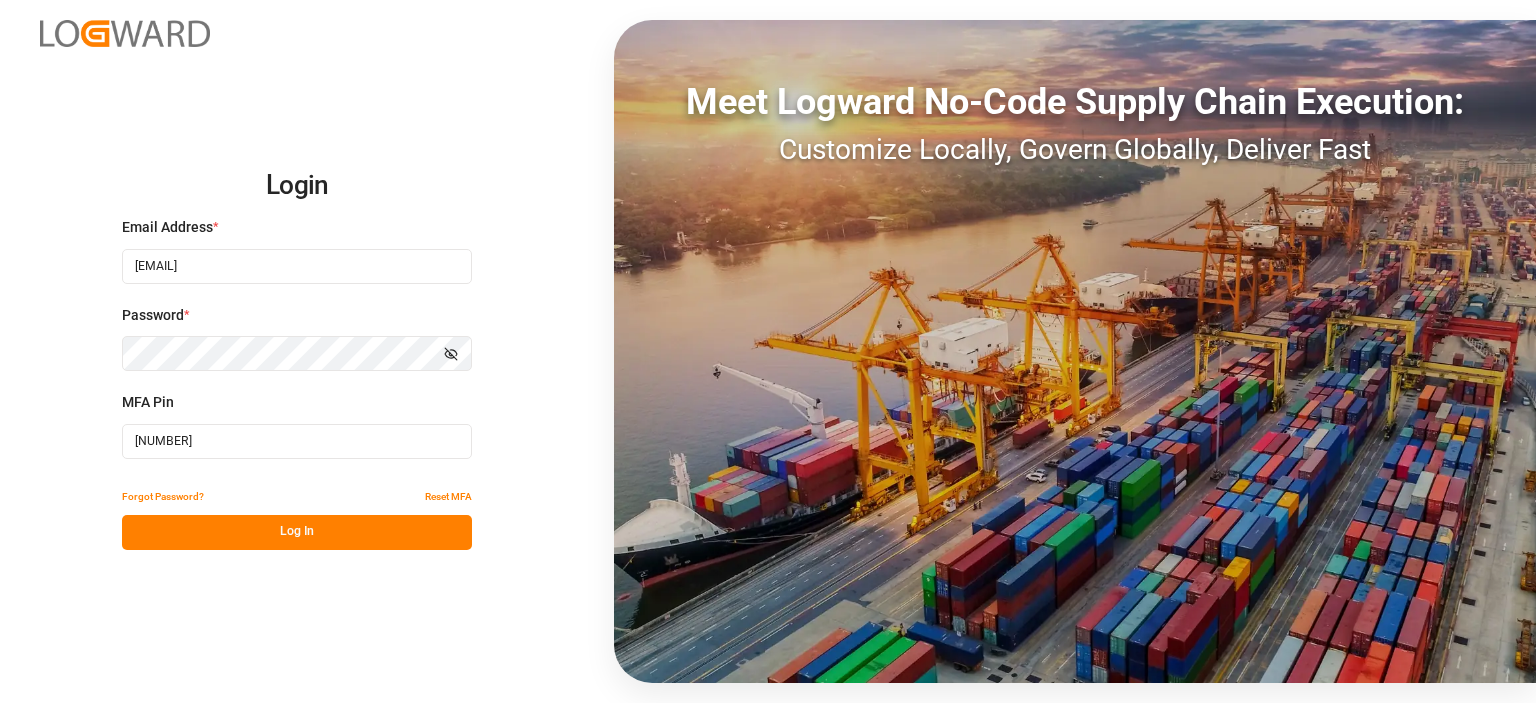 type on "[NUMBER]" 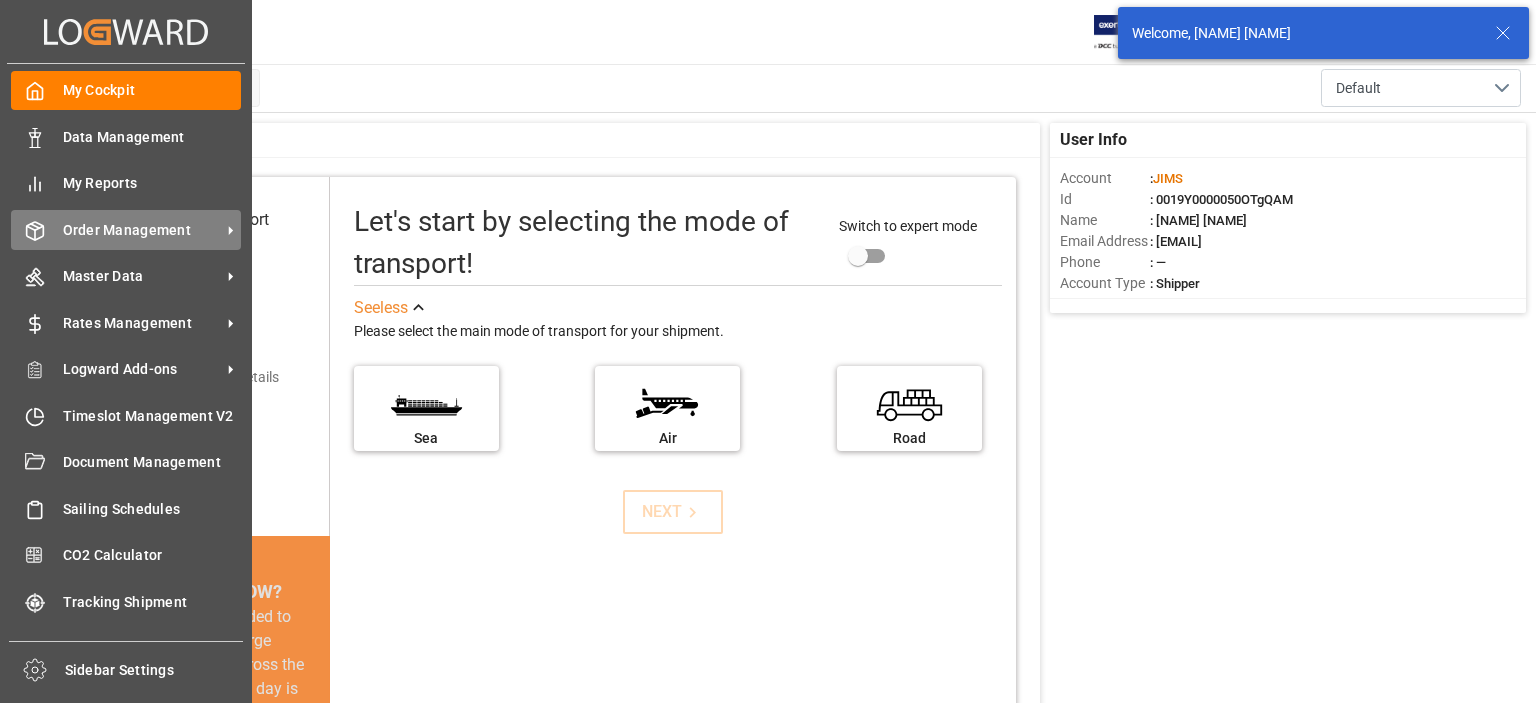 click on "Order Management" at bounding box center (142, 230) 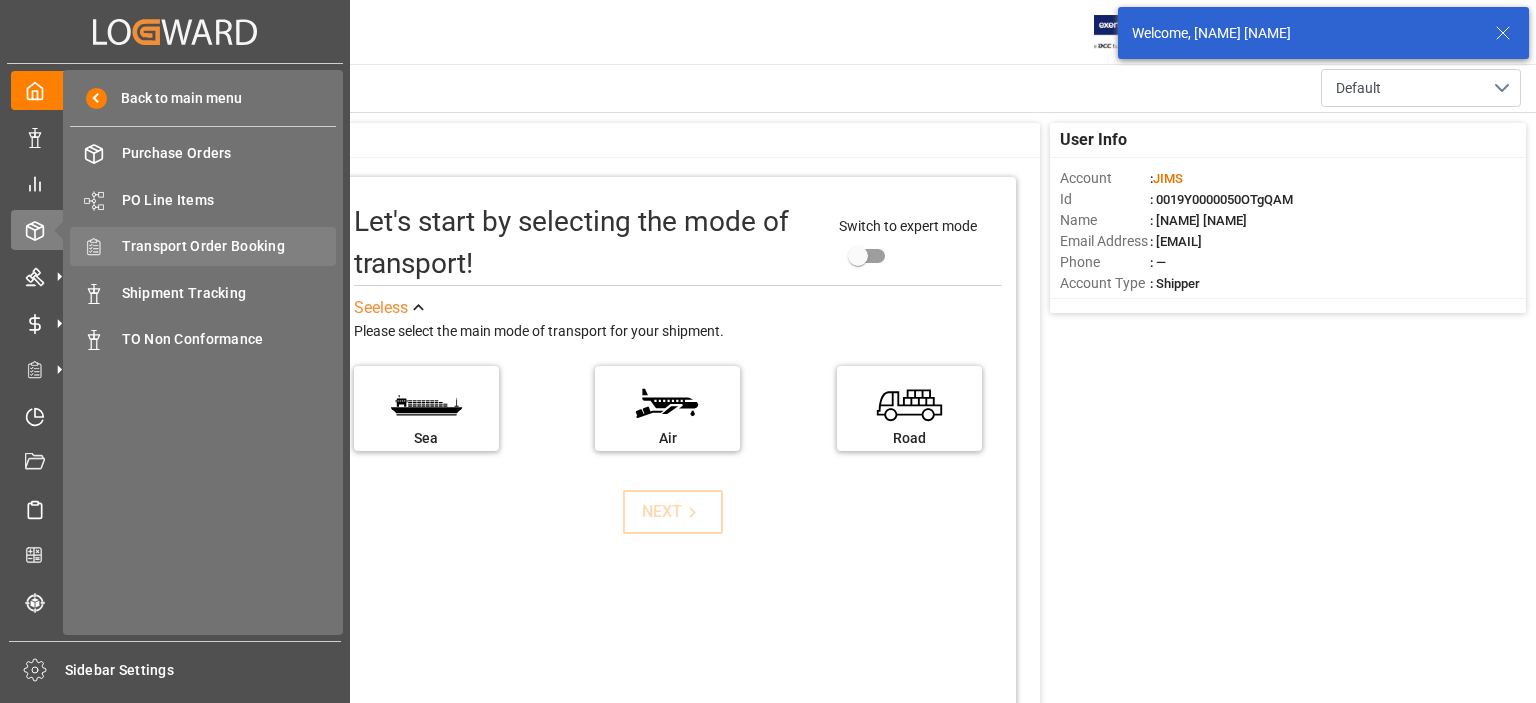 click on "Transport Order Booking" at bounding box center [229, 246] 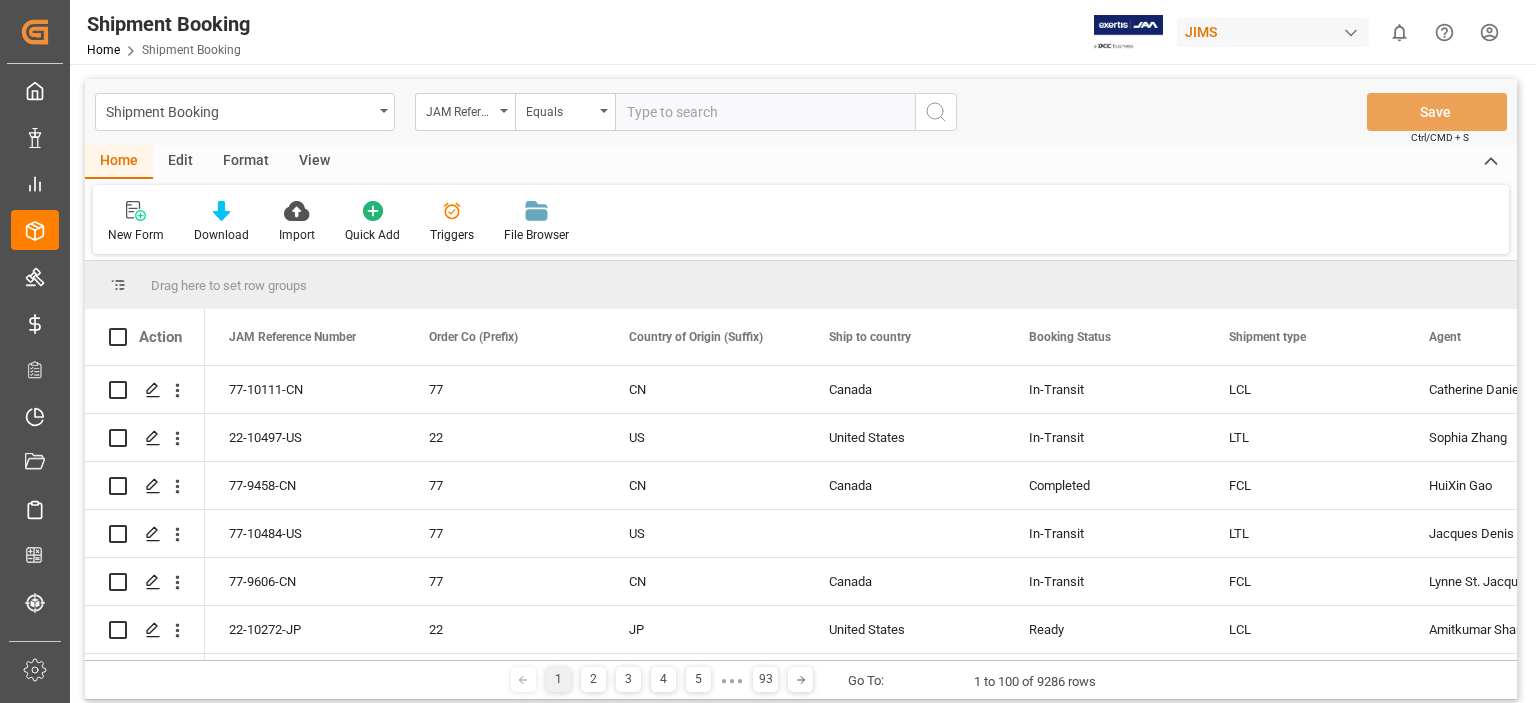 click at bounding box center [765, 112] 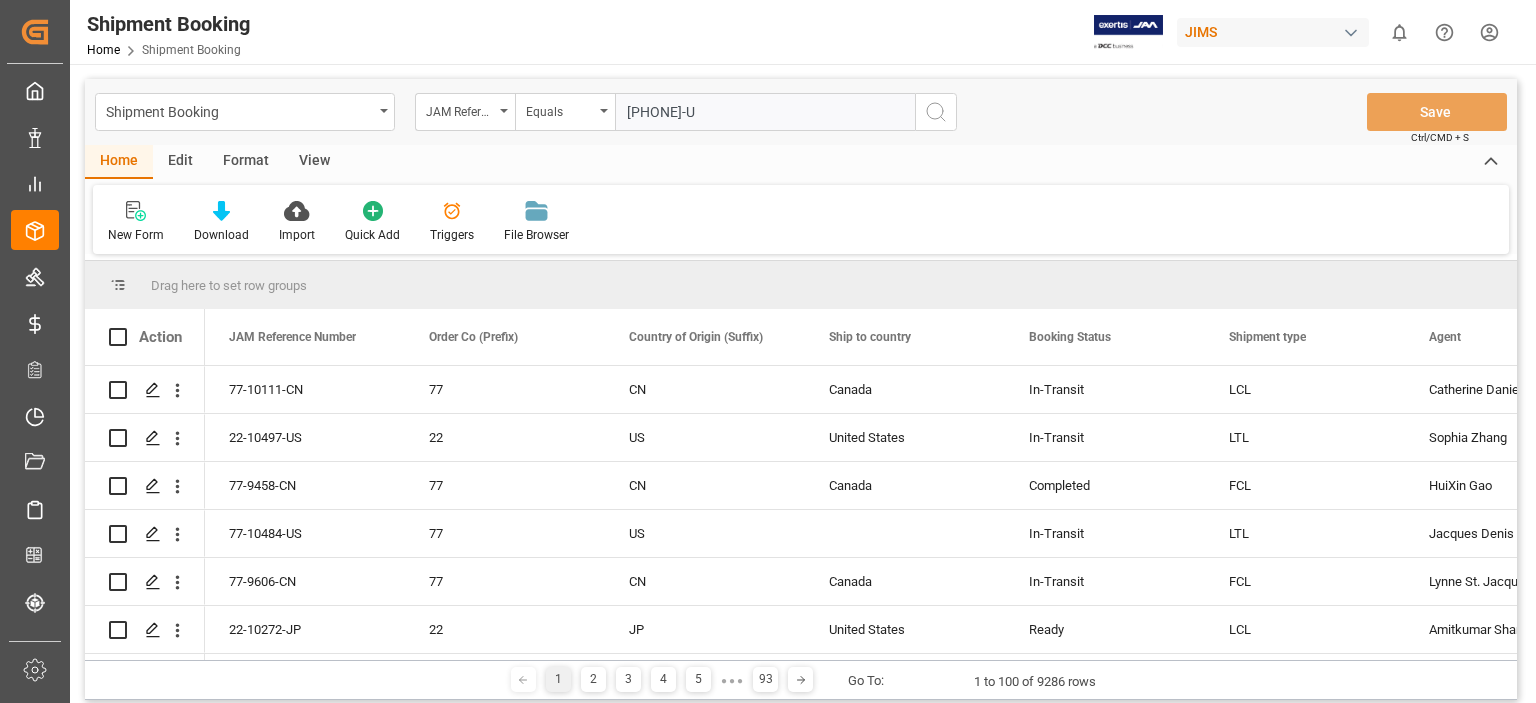 type on "77-10486-US" 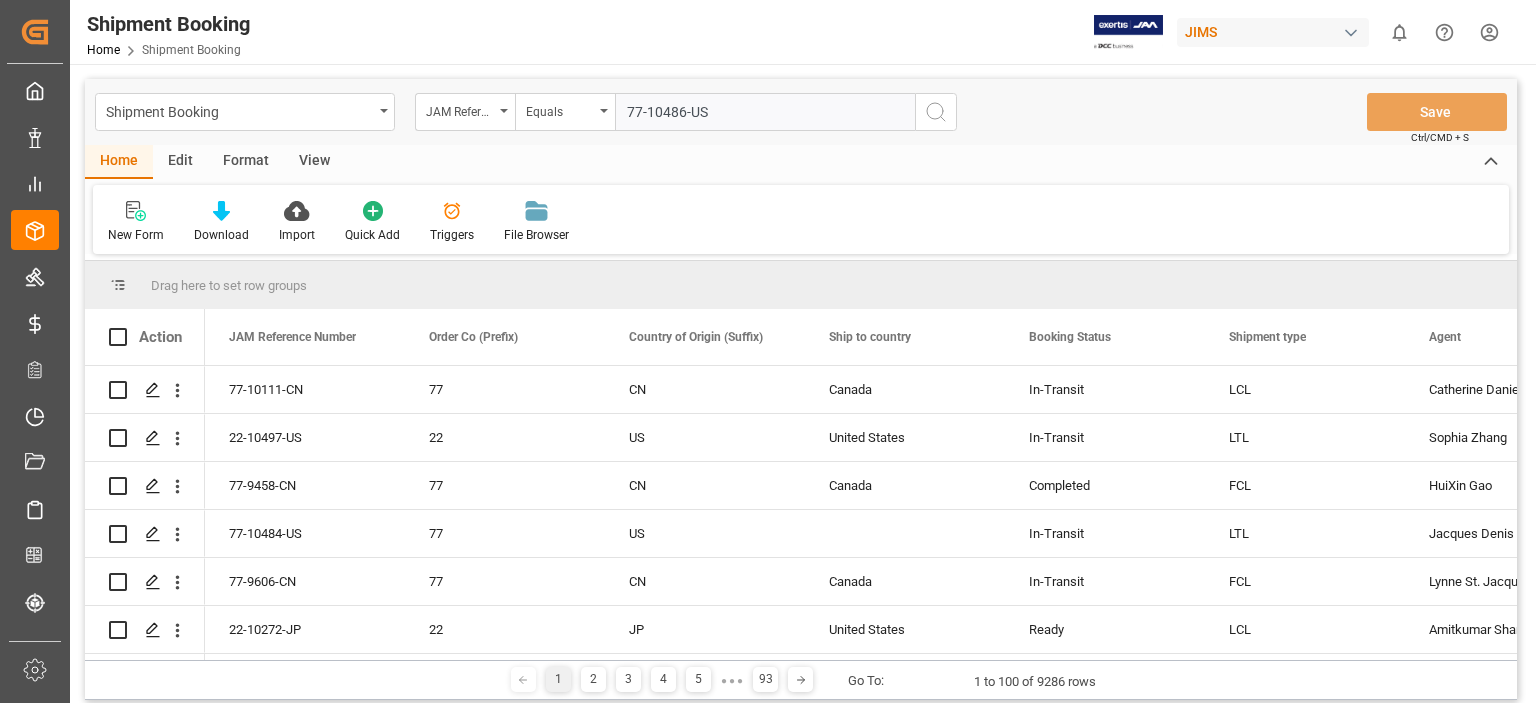 type 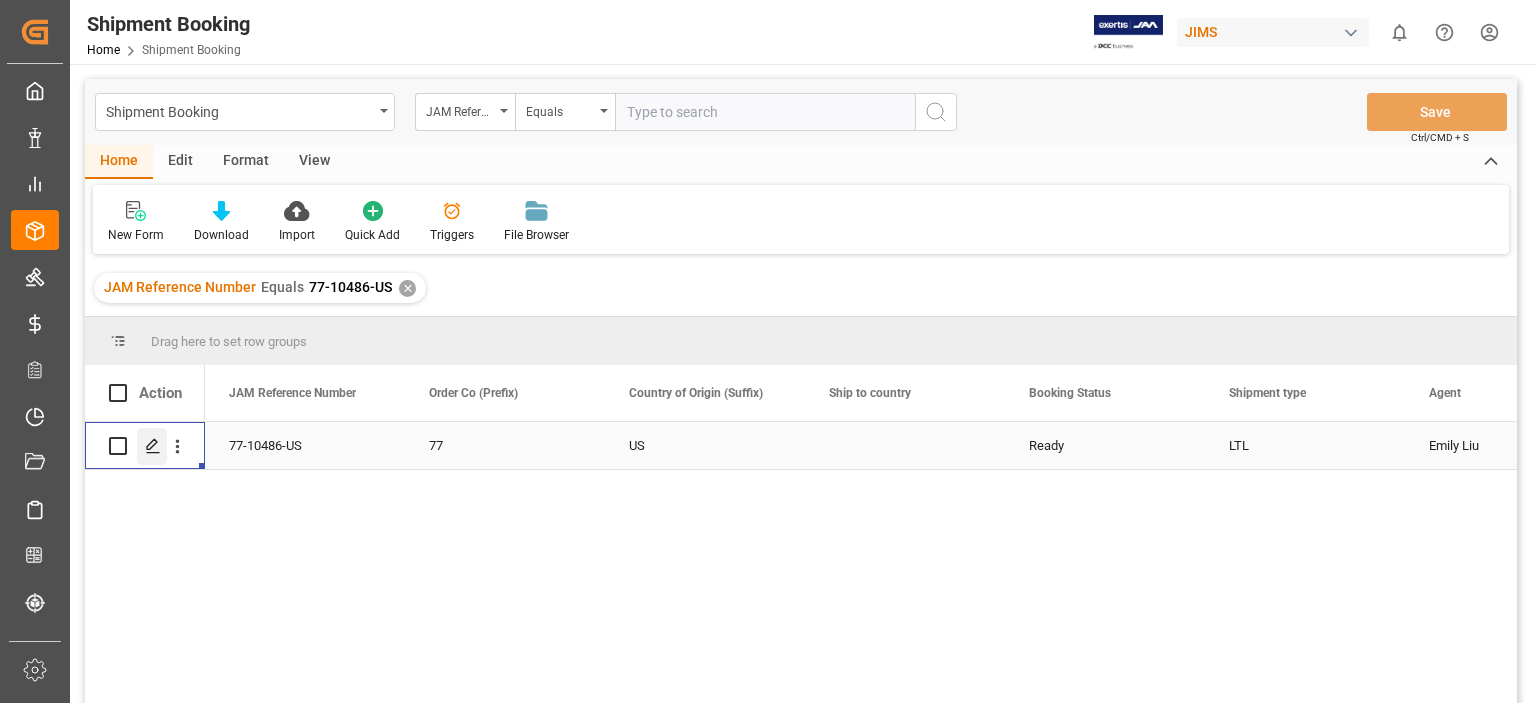 click at bounding box center [152, 446] 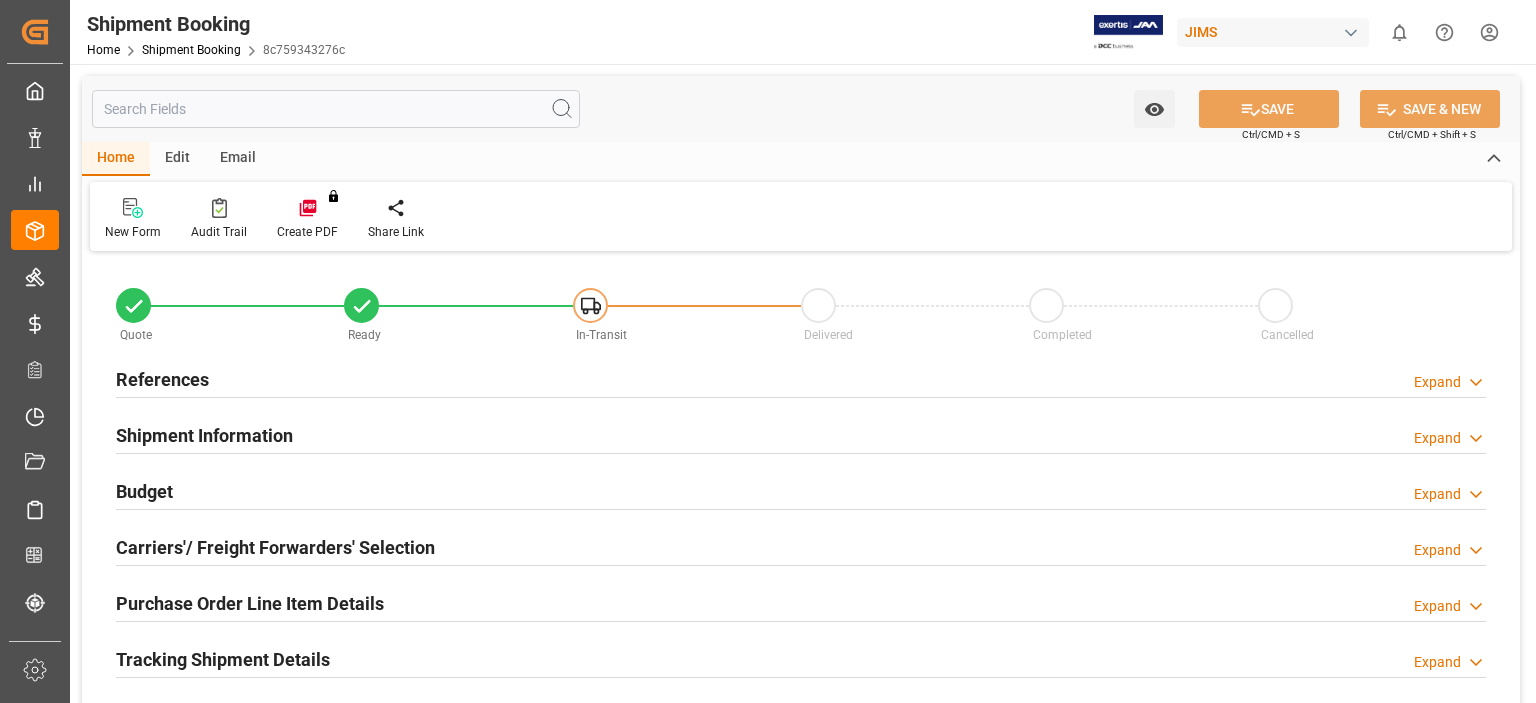 type on "1" 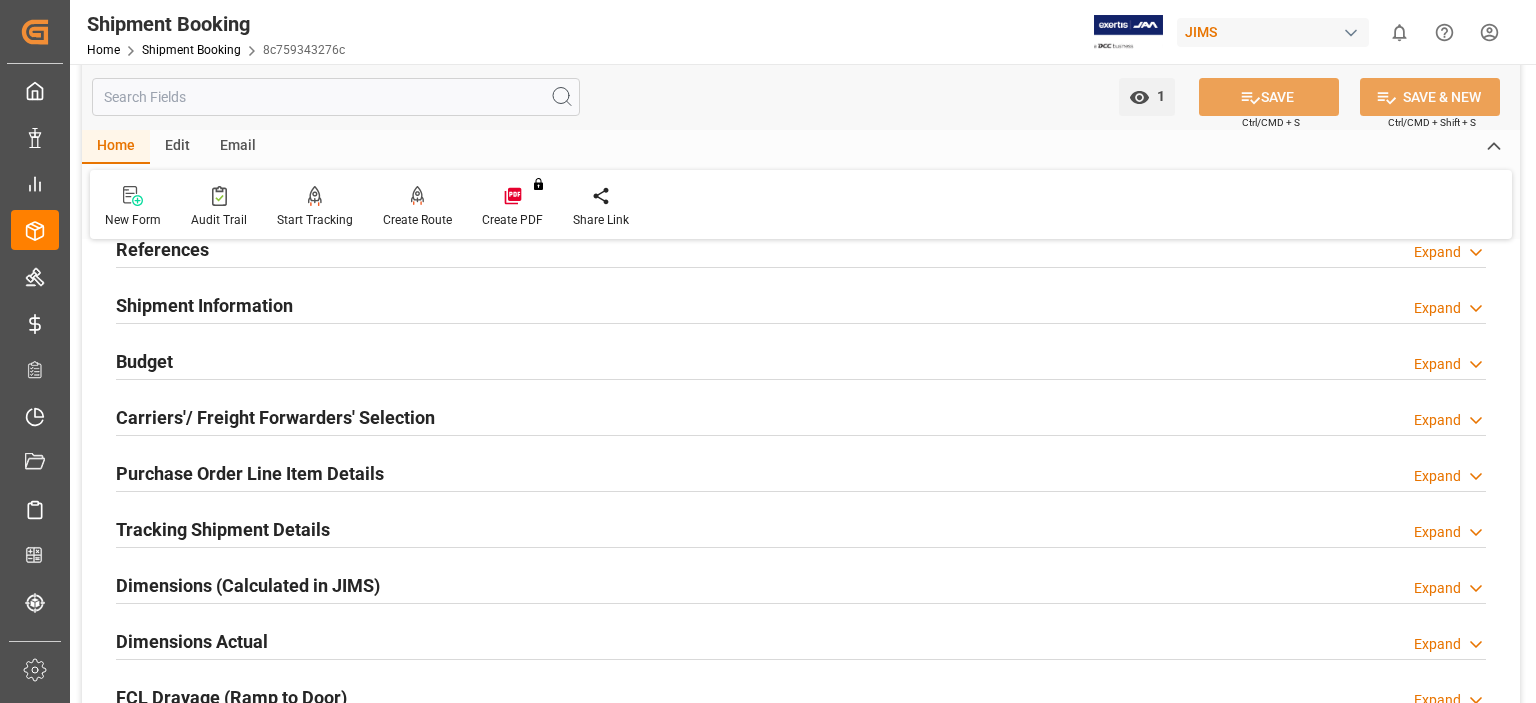 scroll, scrollTop: 166, scrollLeft: 0, axis: vertical 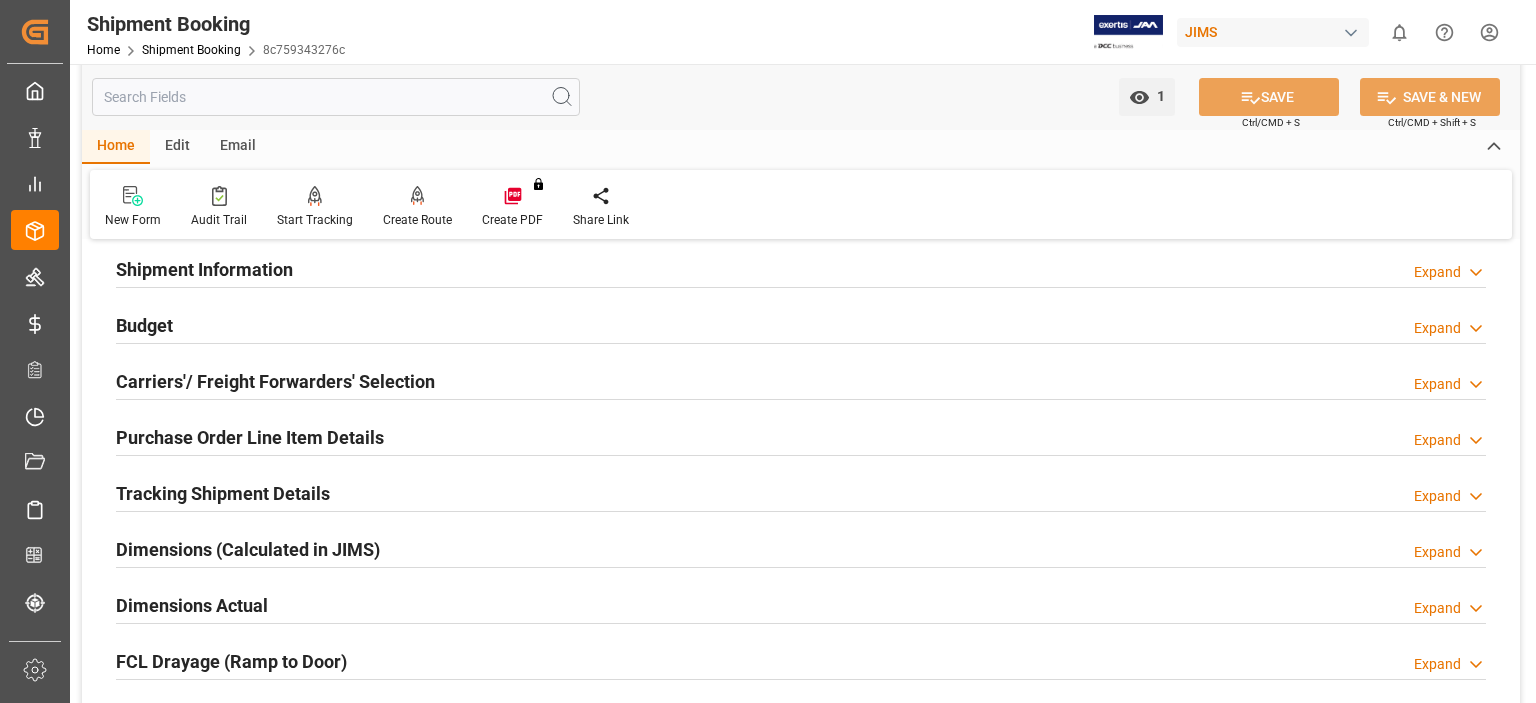 click on "Purchase Order Line Item Details" at bounding box center (250, 437) 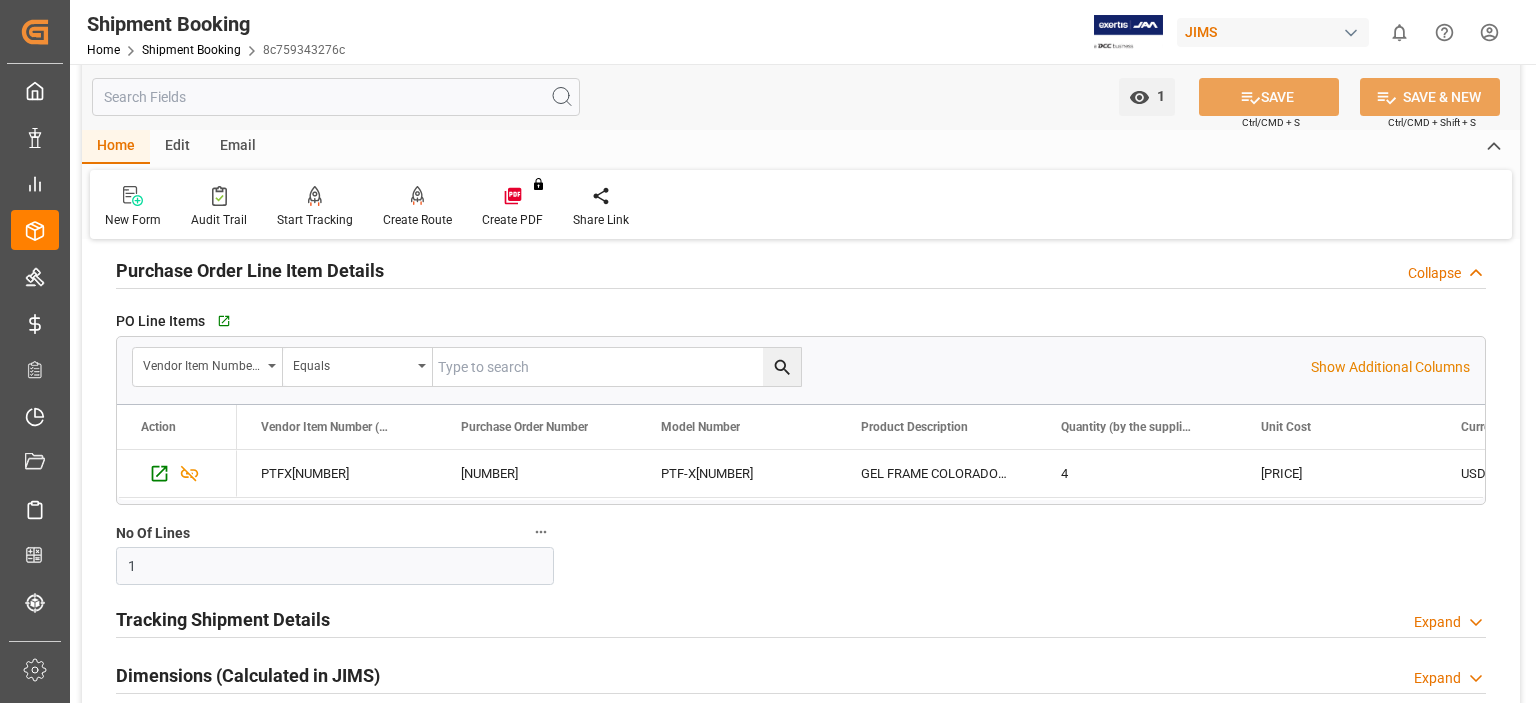 scroll, scrollTop: 166, scrollLeft: 0, axis: vertical 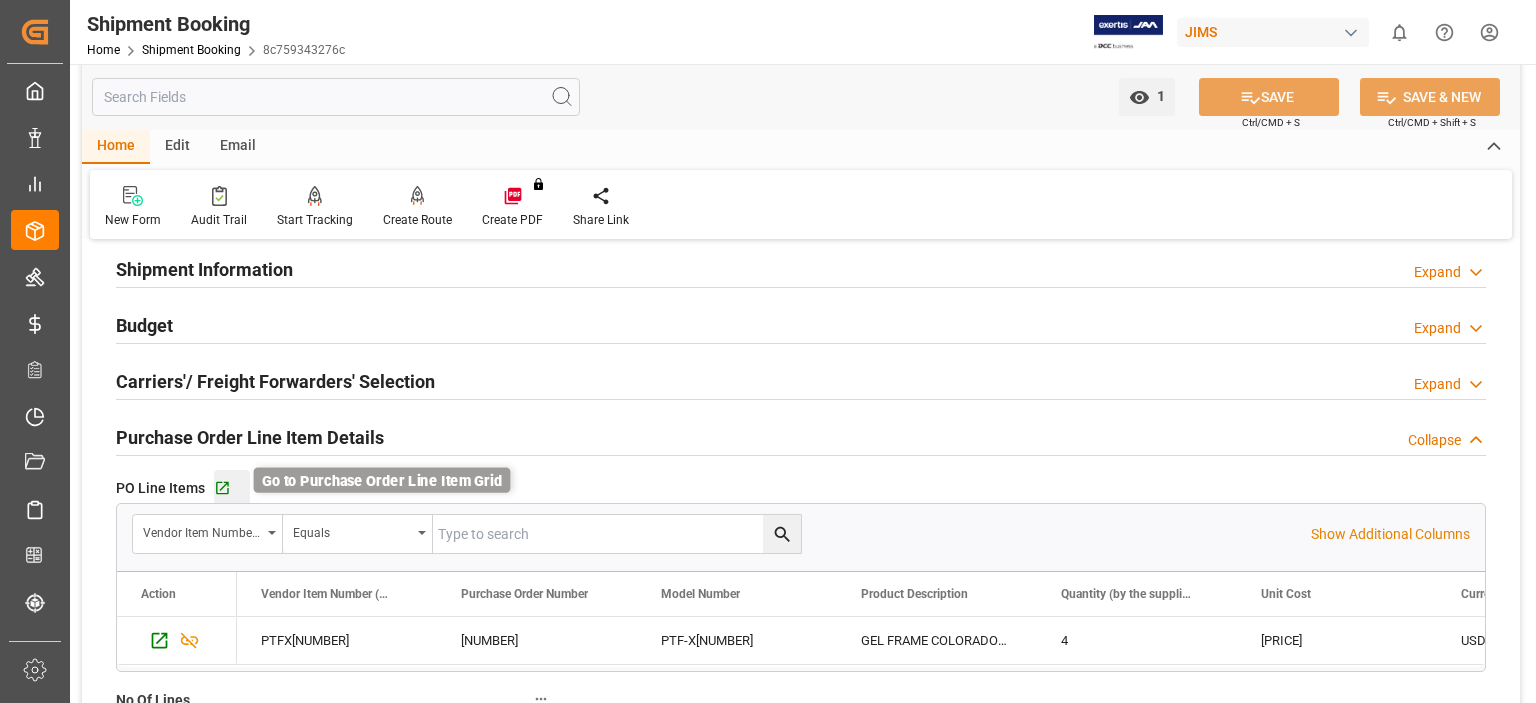 click 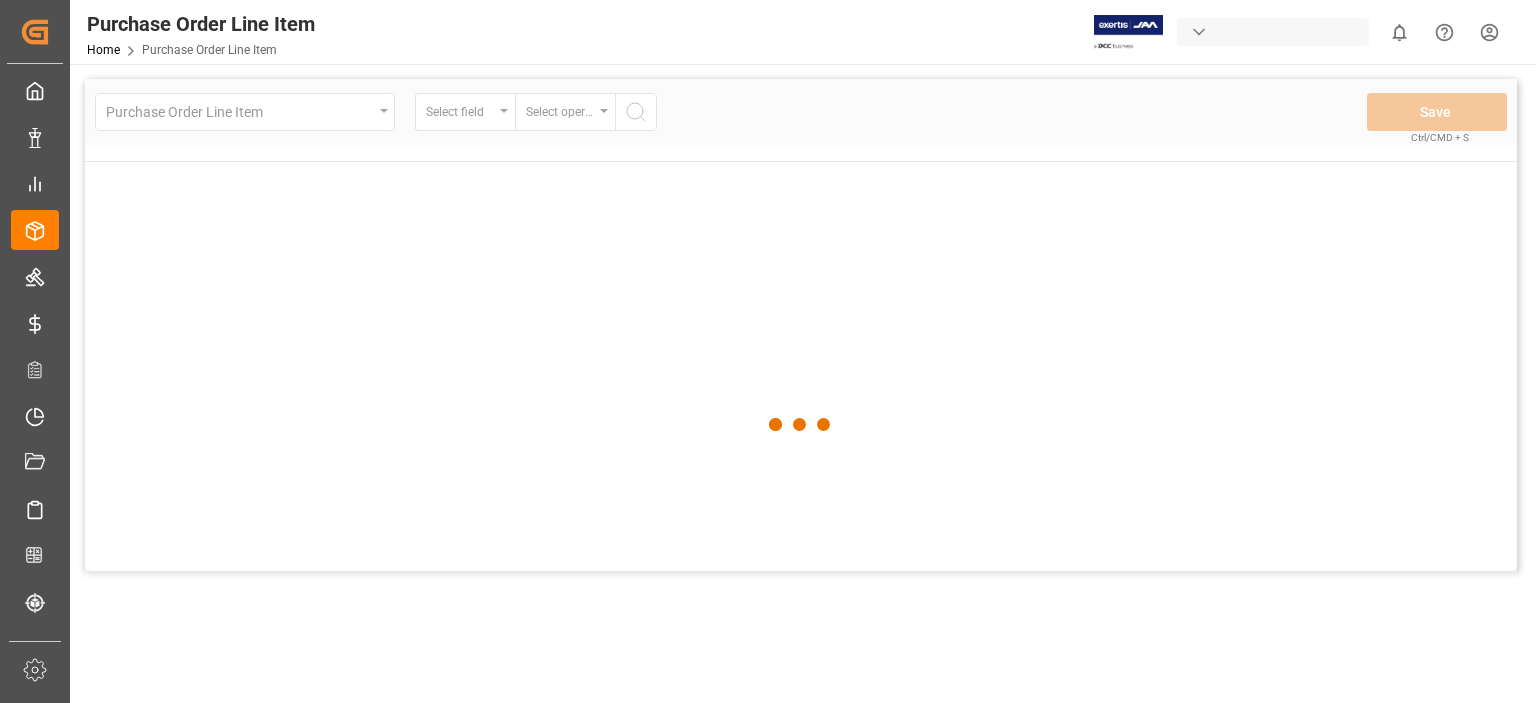 scroll, scrollTop: 0, scrollLeft: 0, axis: both 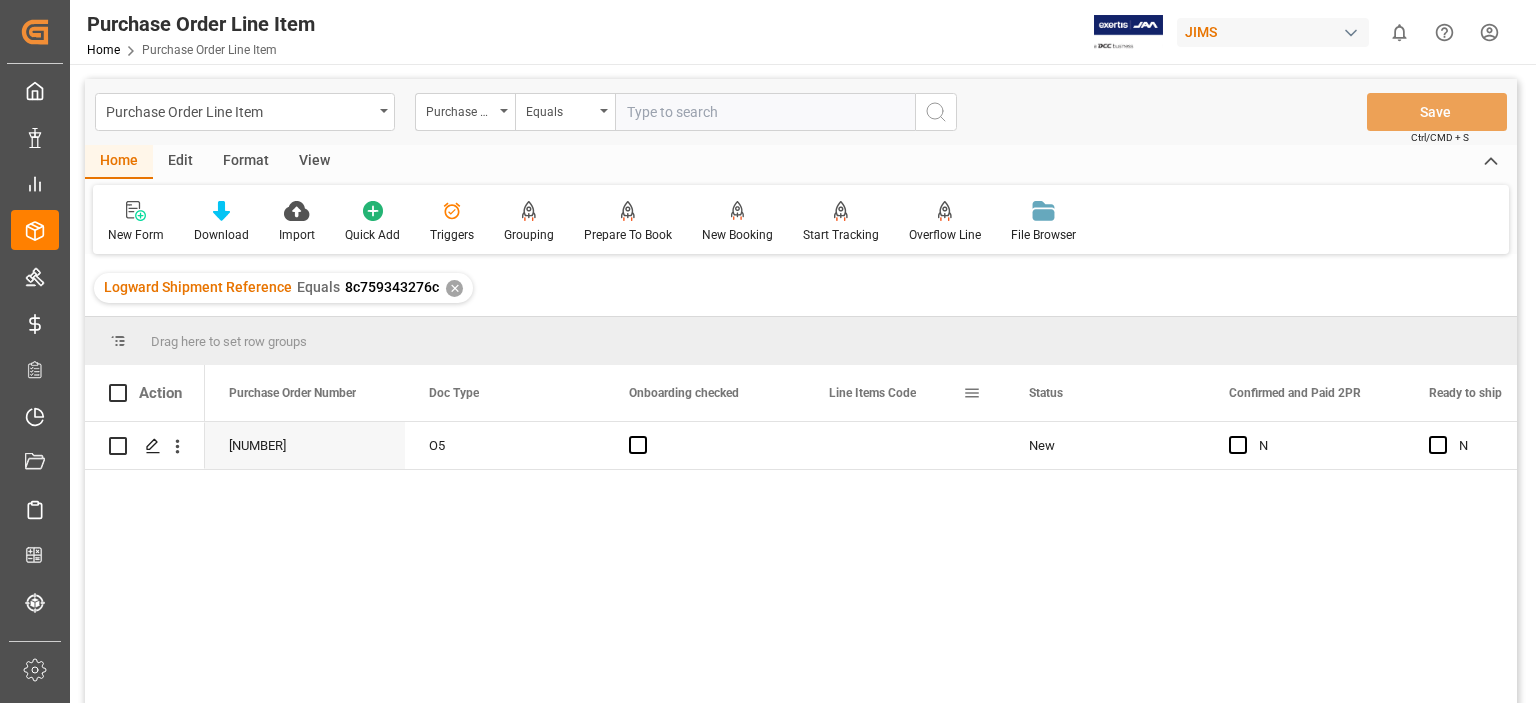 click at bounding box center [972, 393] 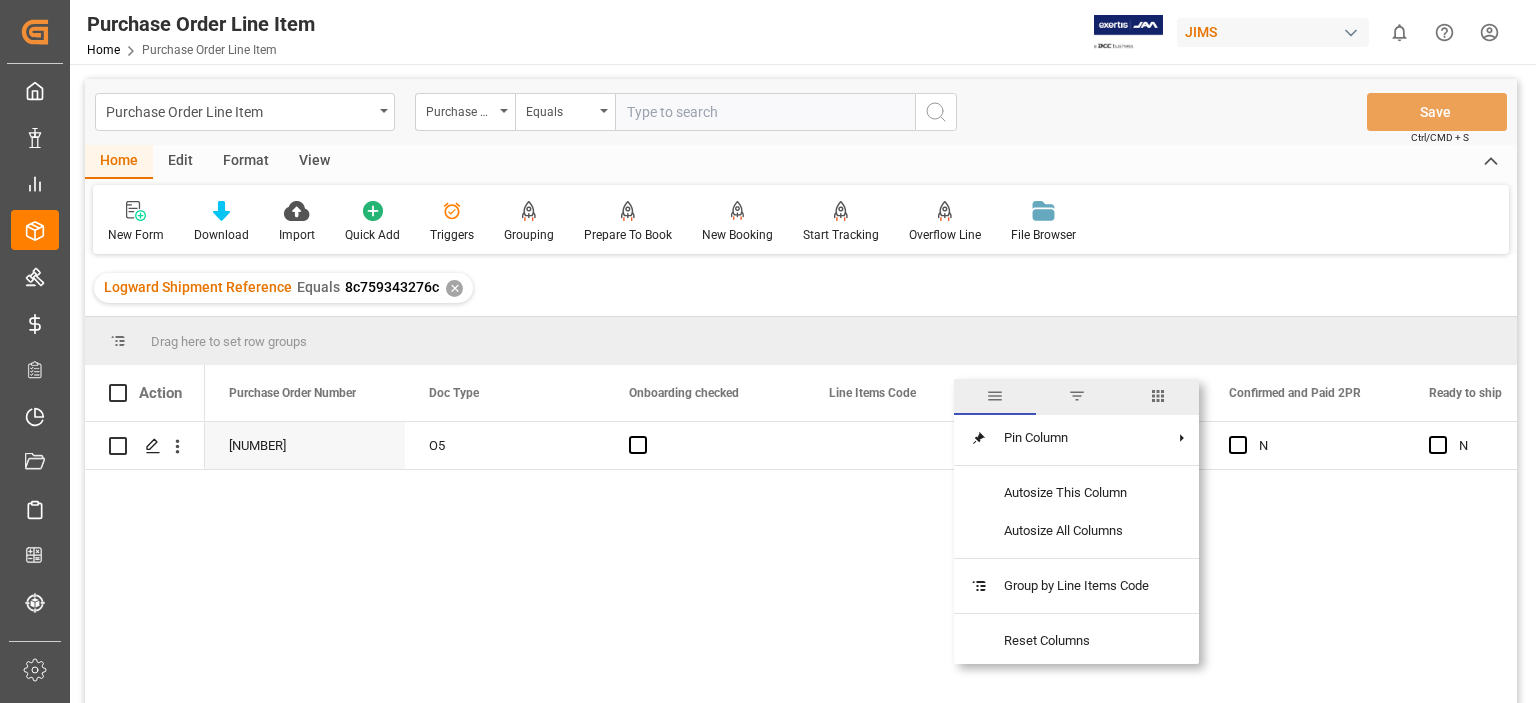 click at bounding box center [1158, 396] 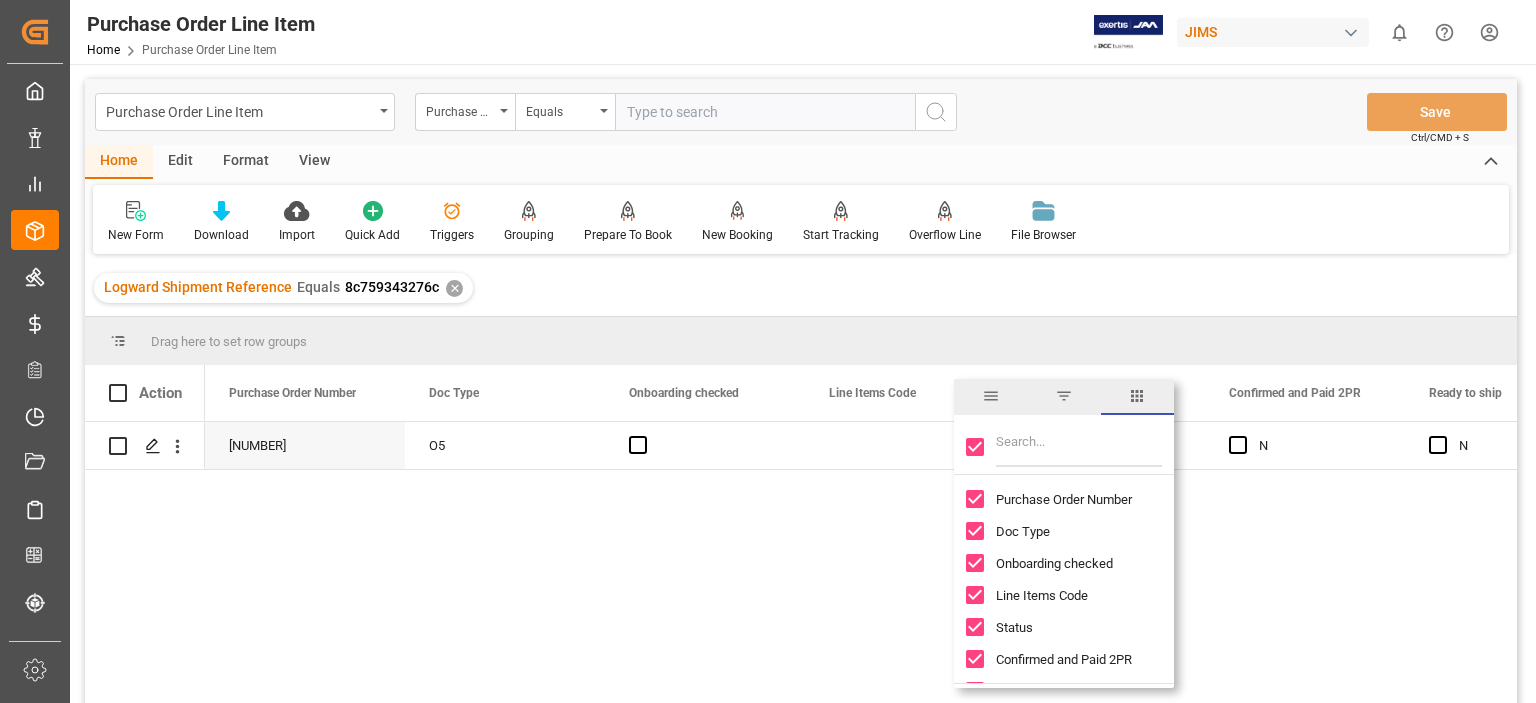 click at bounding box center (975, 447) 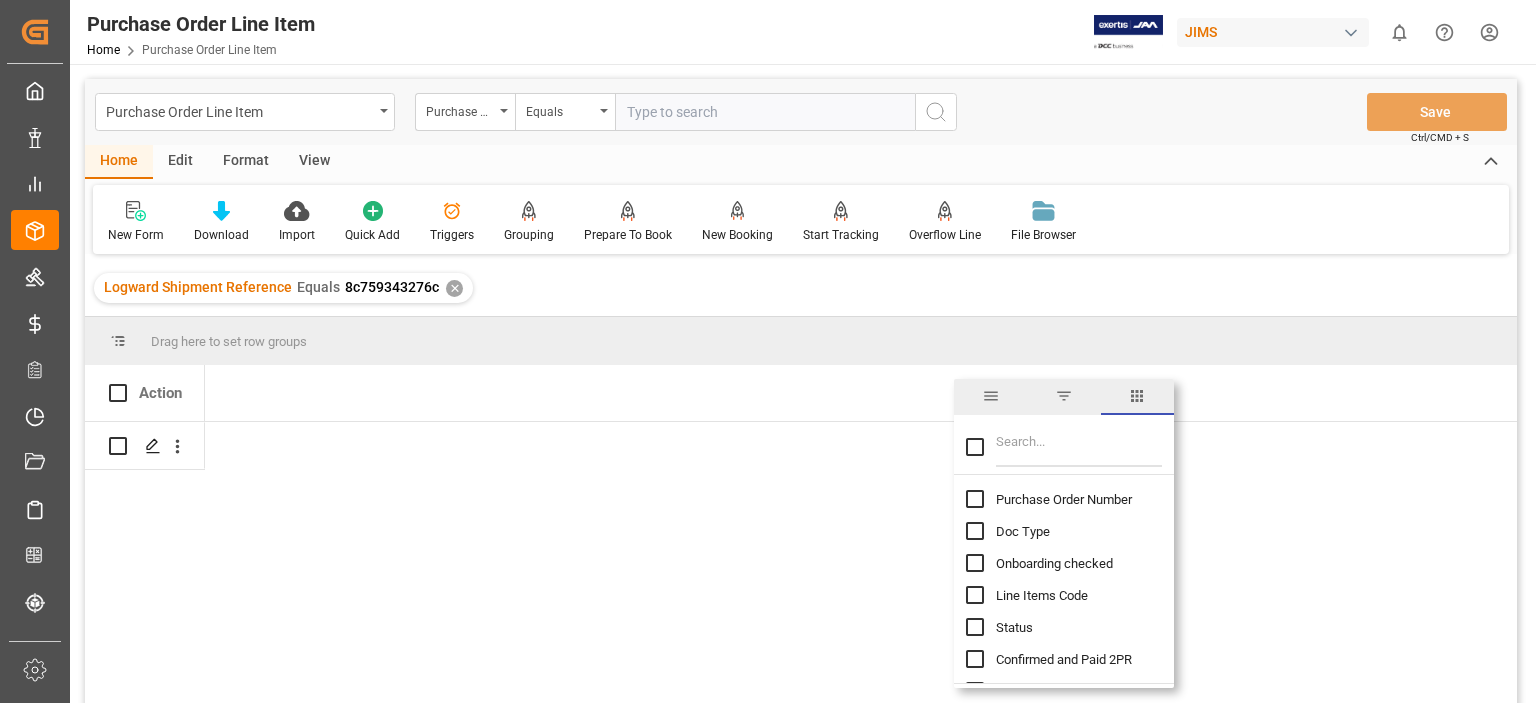 click at bounding box center [1079, 447] 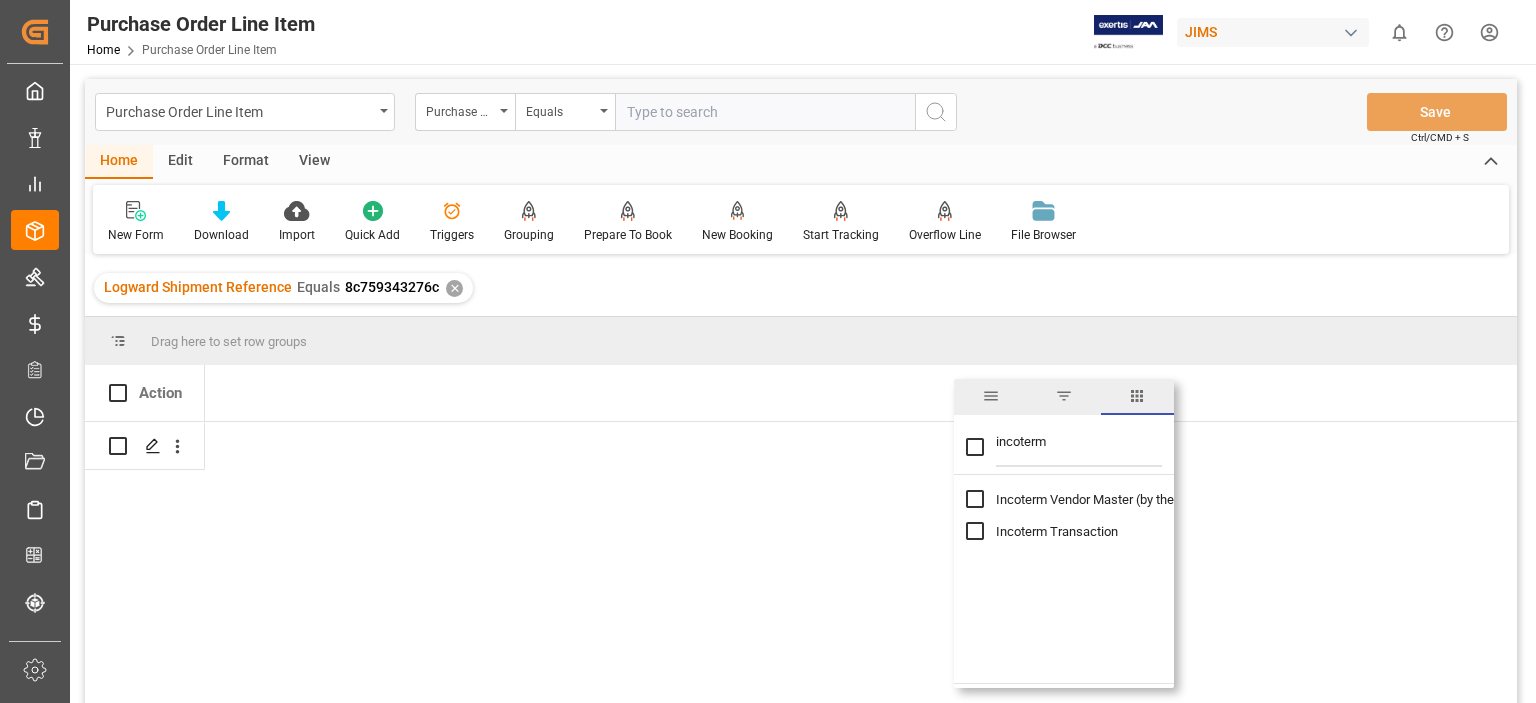 click at bounding box center (975, 447) 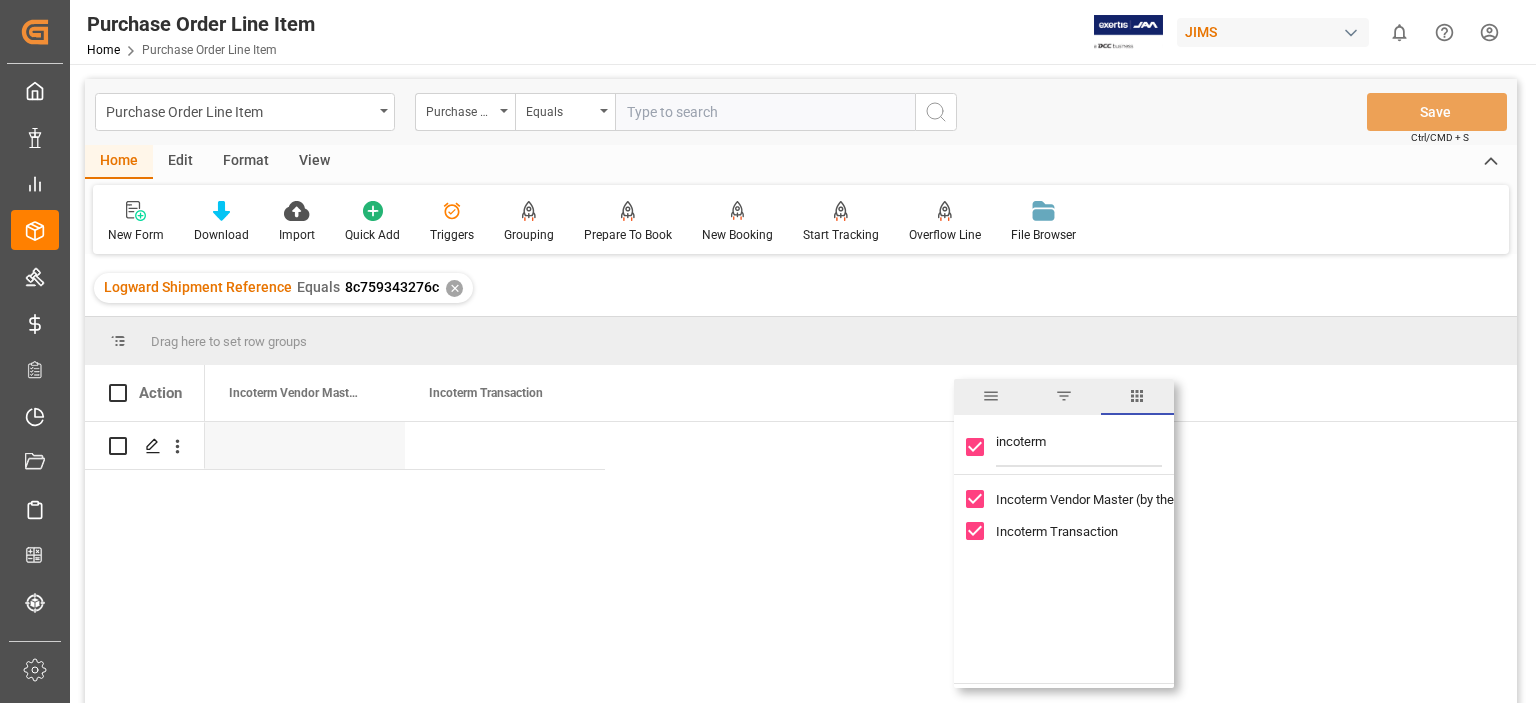 click at bounding box center [975, 447] 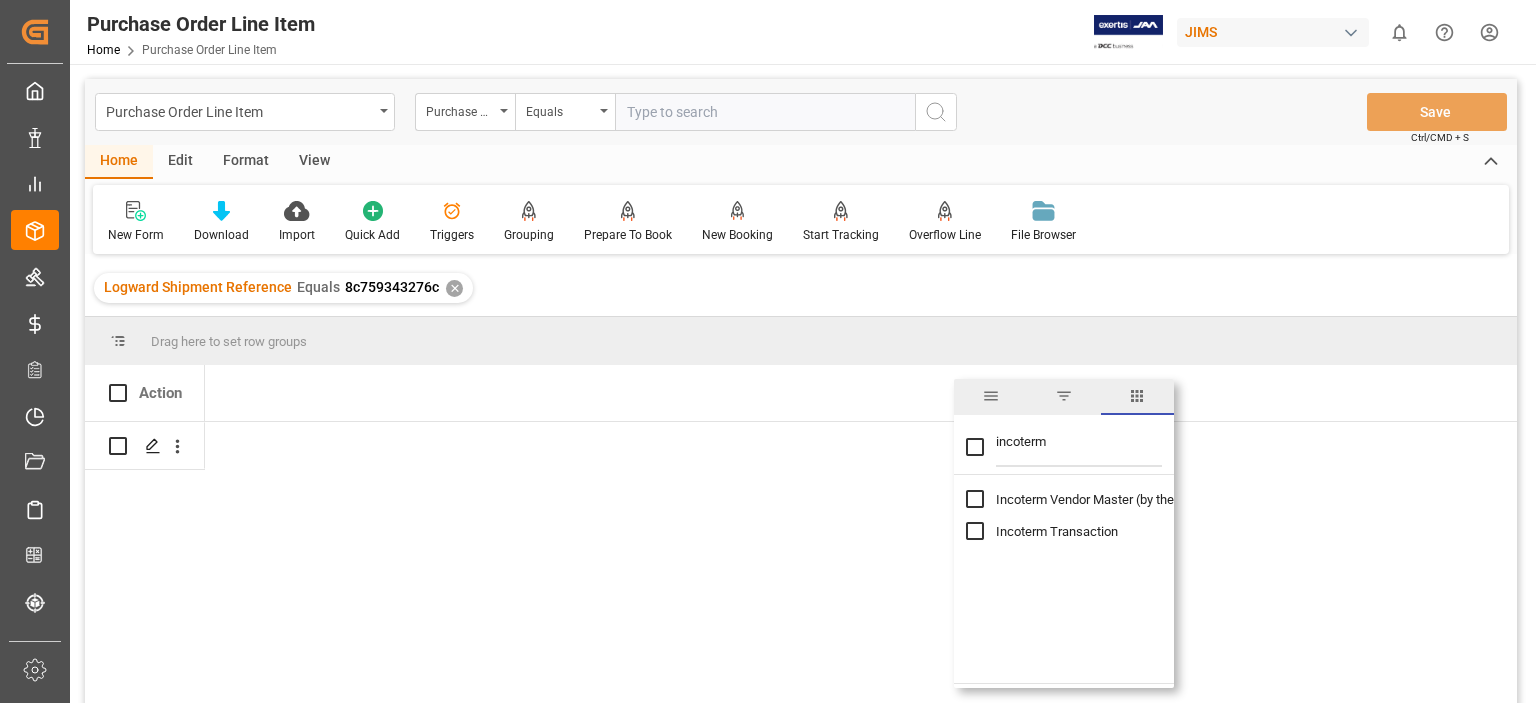 click on "View" at bounding box center [314, 162] 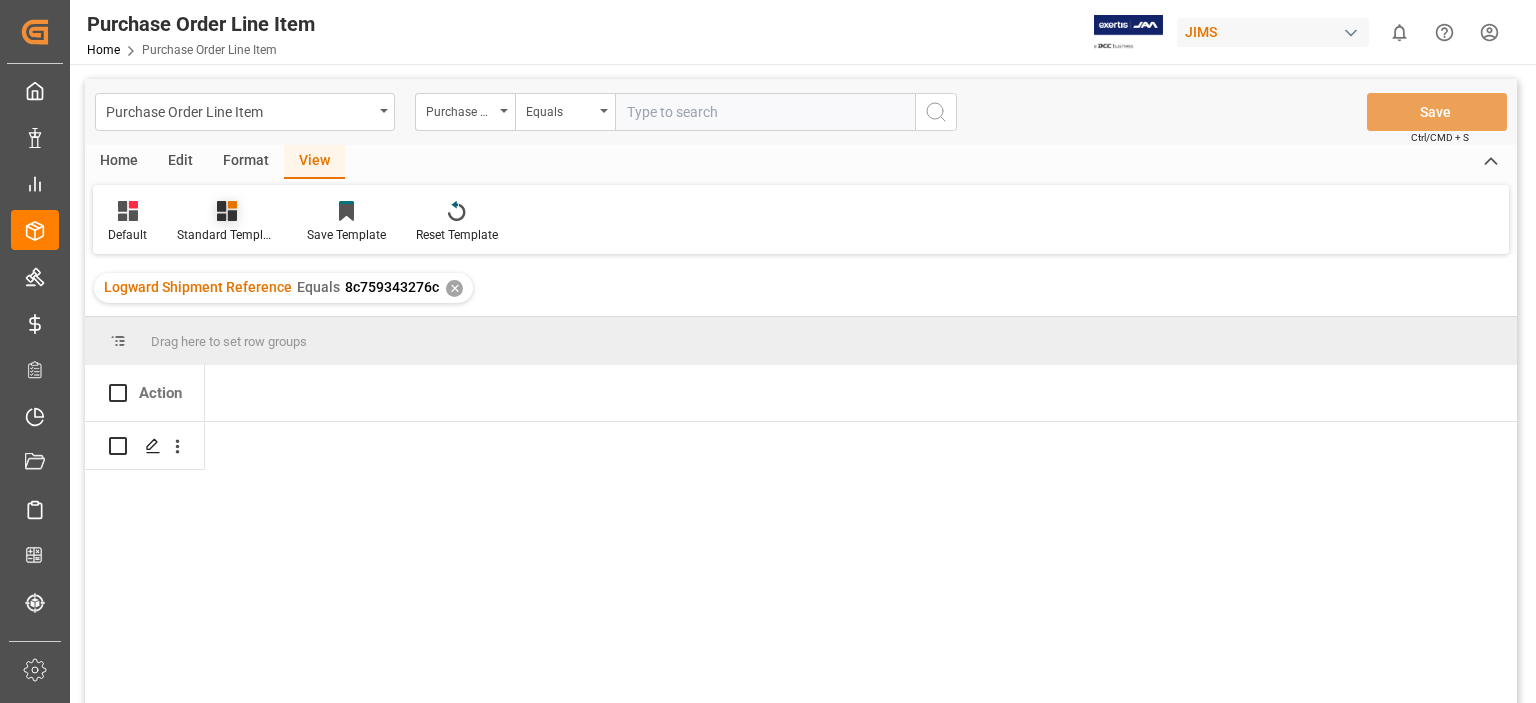 click on "Standard Templates" at bounding box center (227, 222) 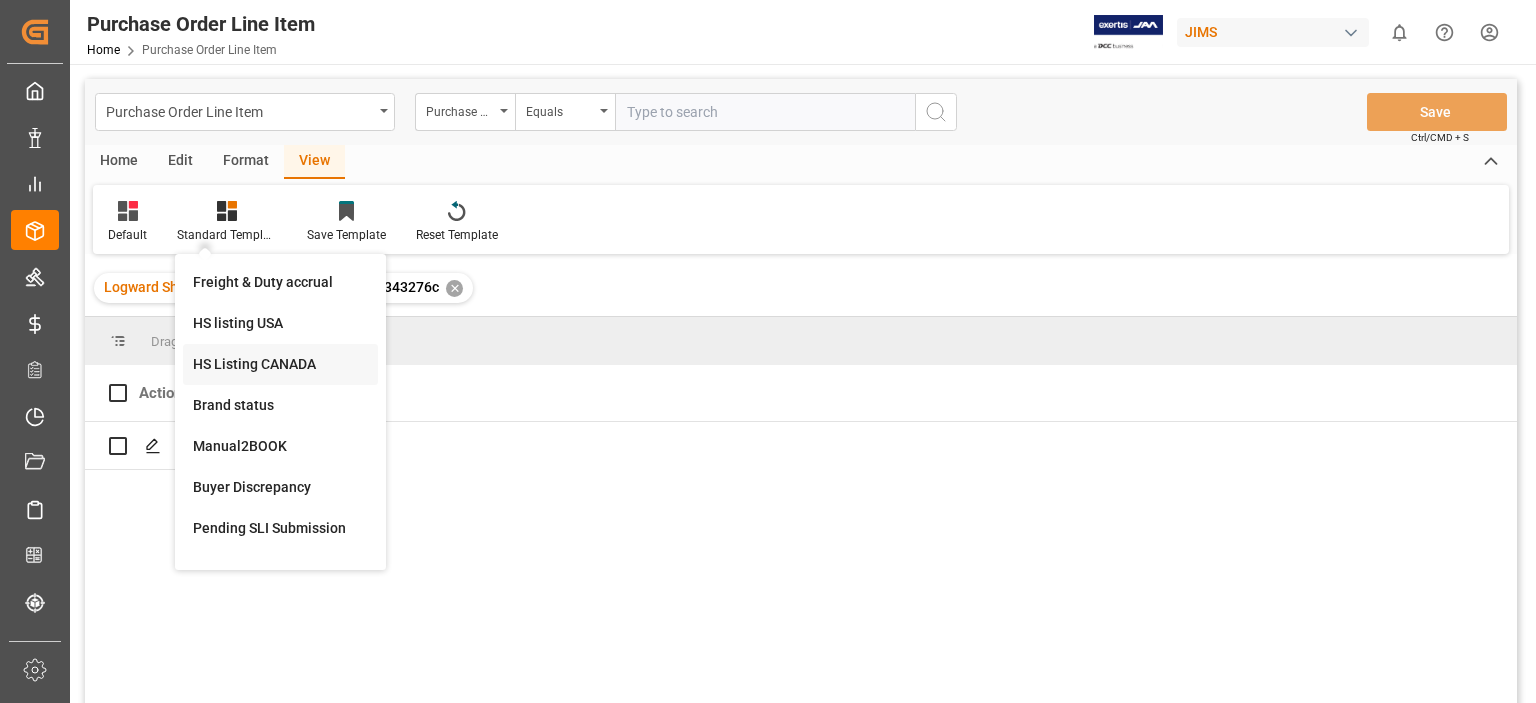 click on "HS Listing CANADA" at bounding box center (280, 364) 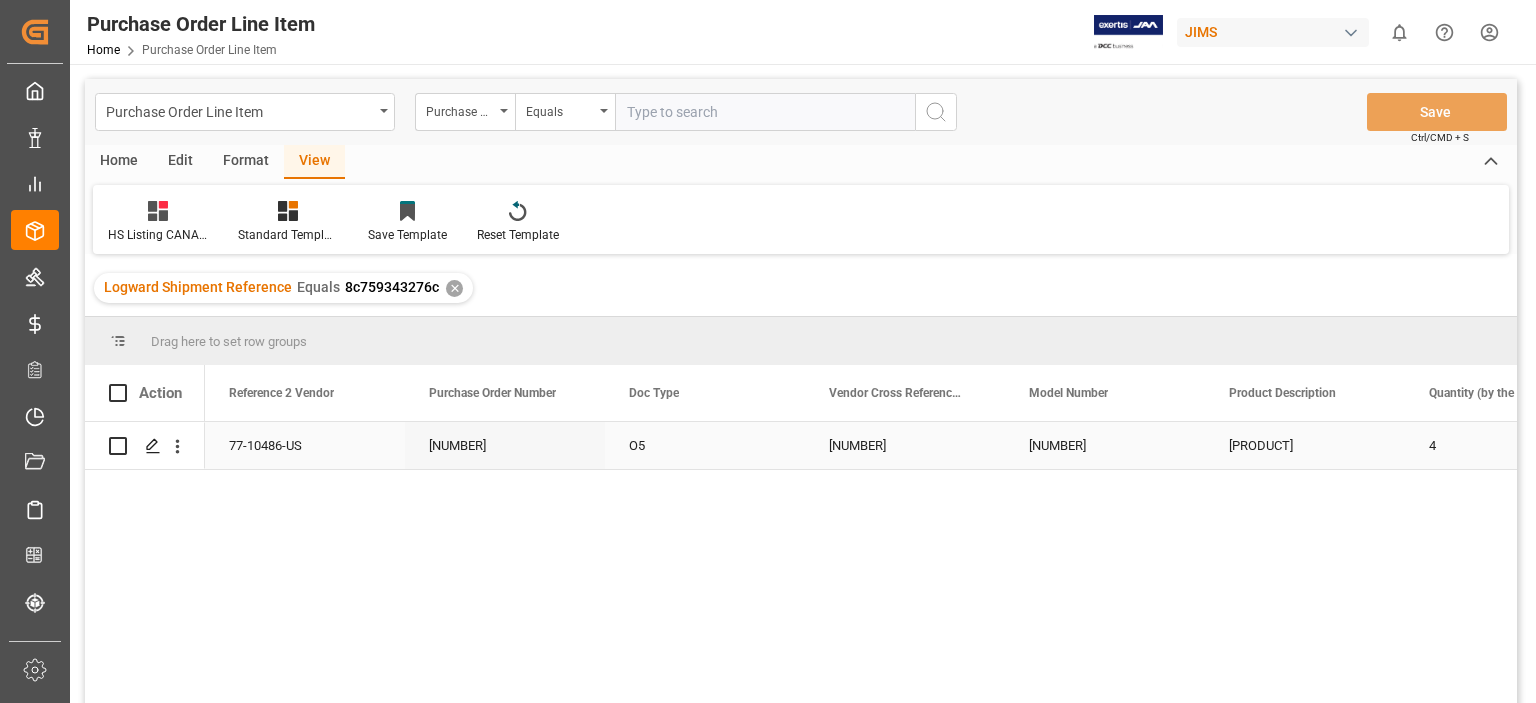 click at bounding box center [118, 446] 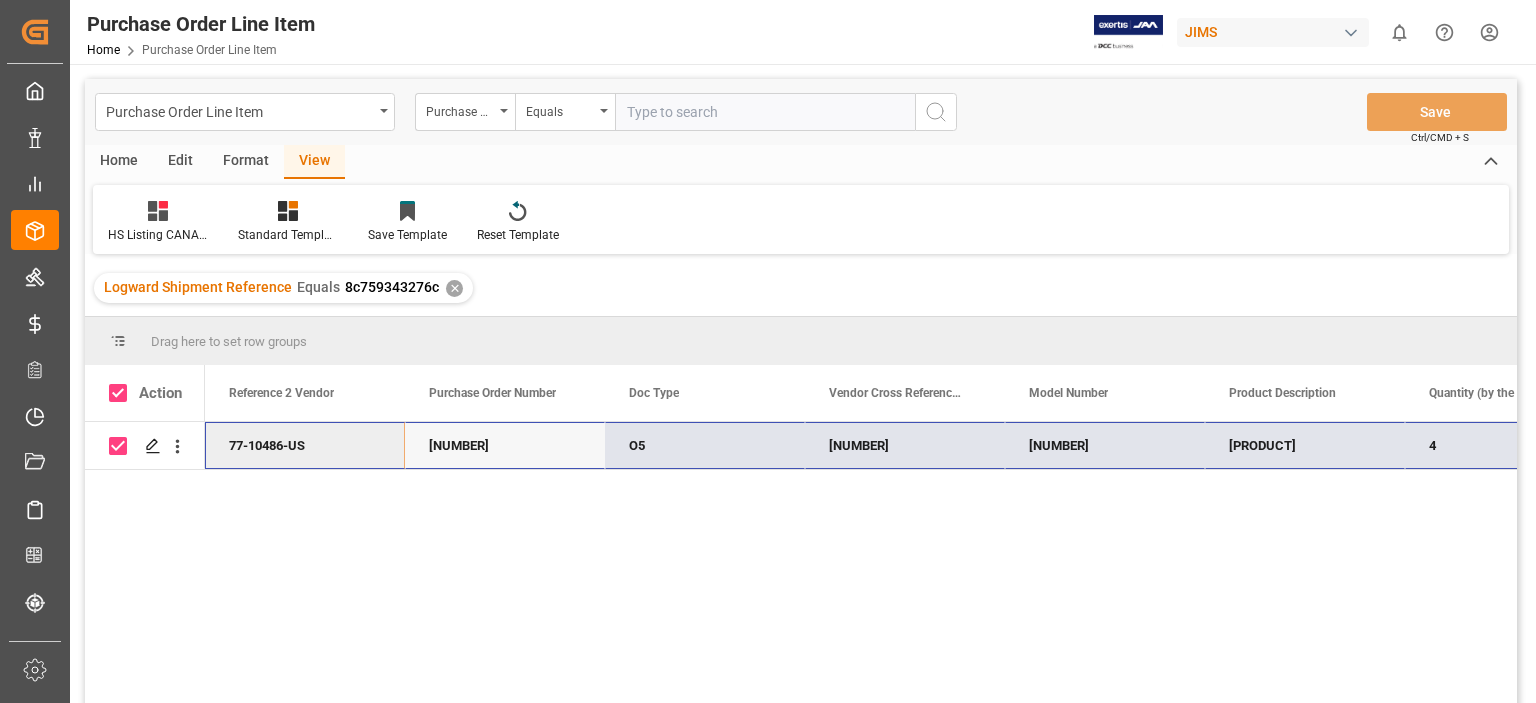 drag, startPoint x: 224, startPoint y: 455, endPoint x: 1435, endPoint y: 461, distance: 1211.0149 